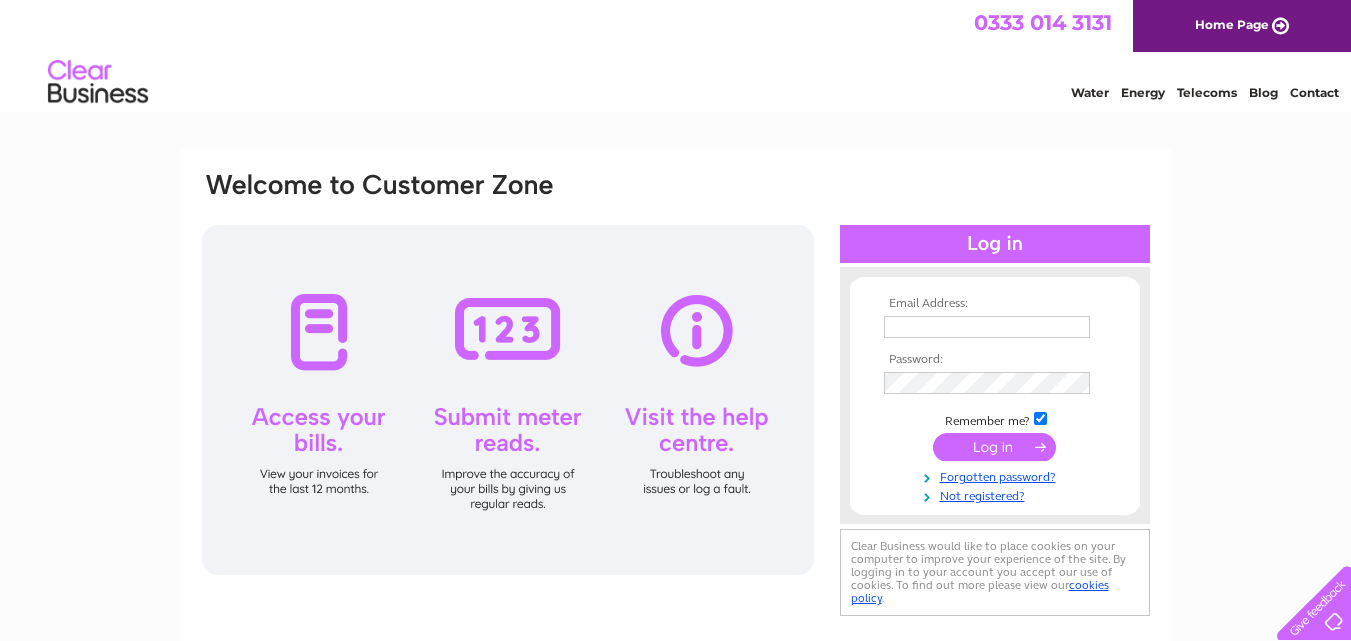 scroll, scrollTop: 0, scrollLeft: 0, axis: both 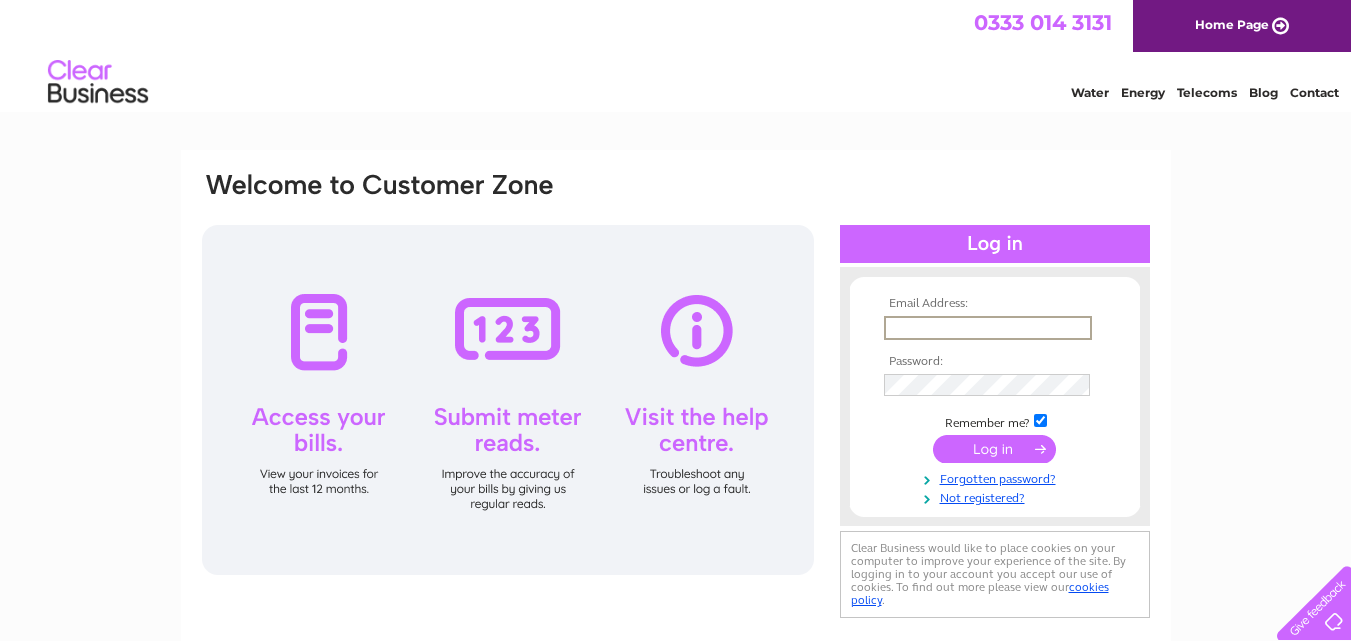 click at bounding box center (988, 328) 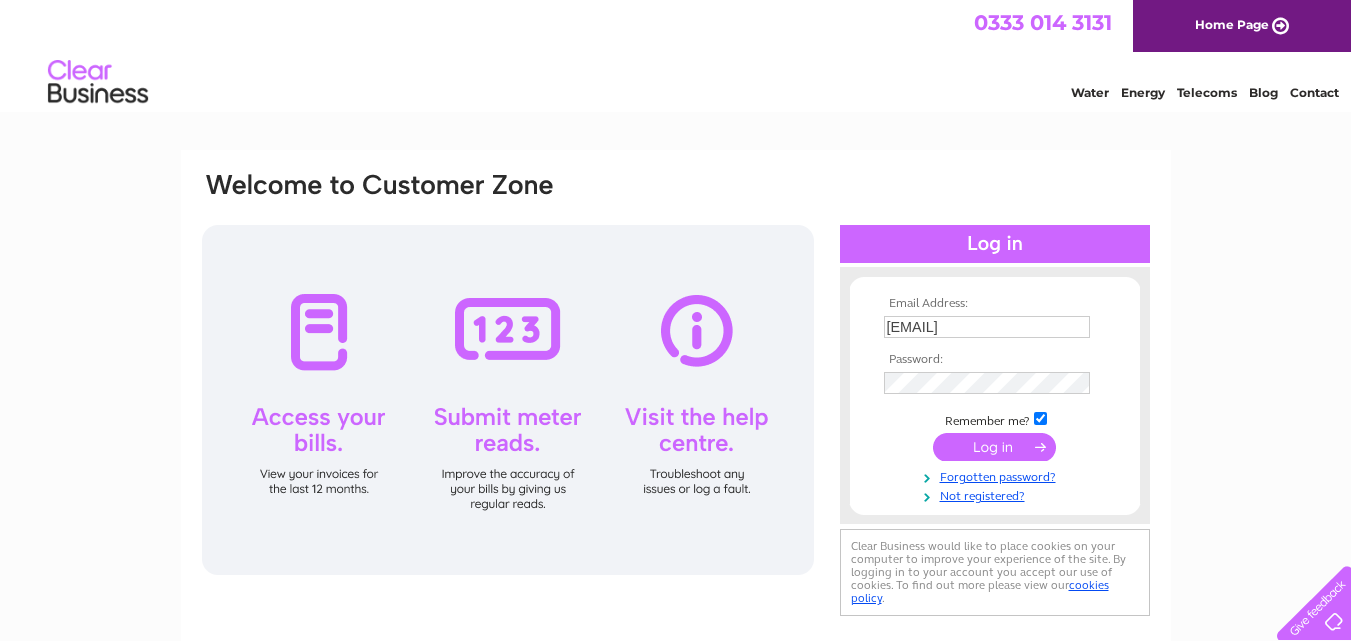 click at bounding box center (994, 447) 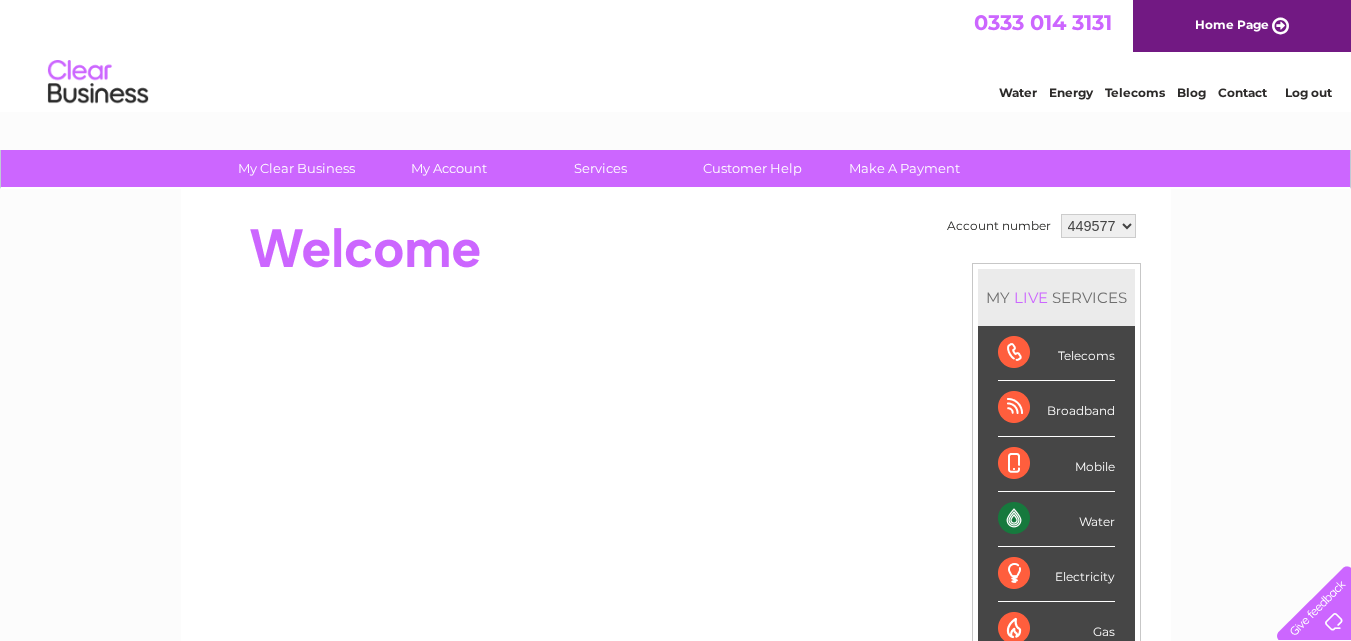 scroll, scrollTop: 0, scrollLeft: 0, axis: both 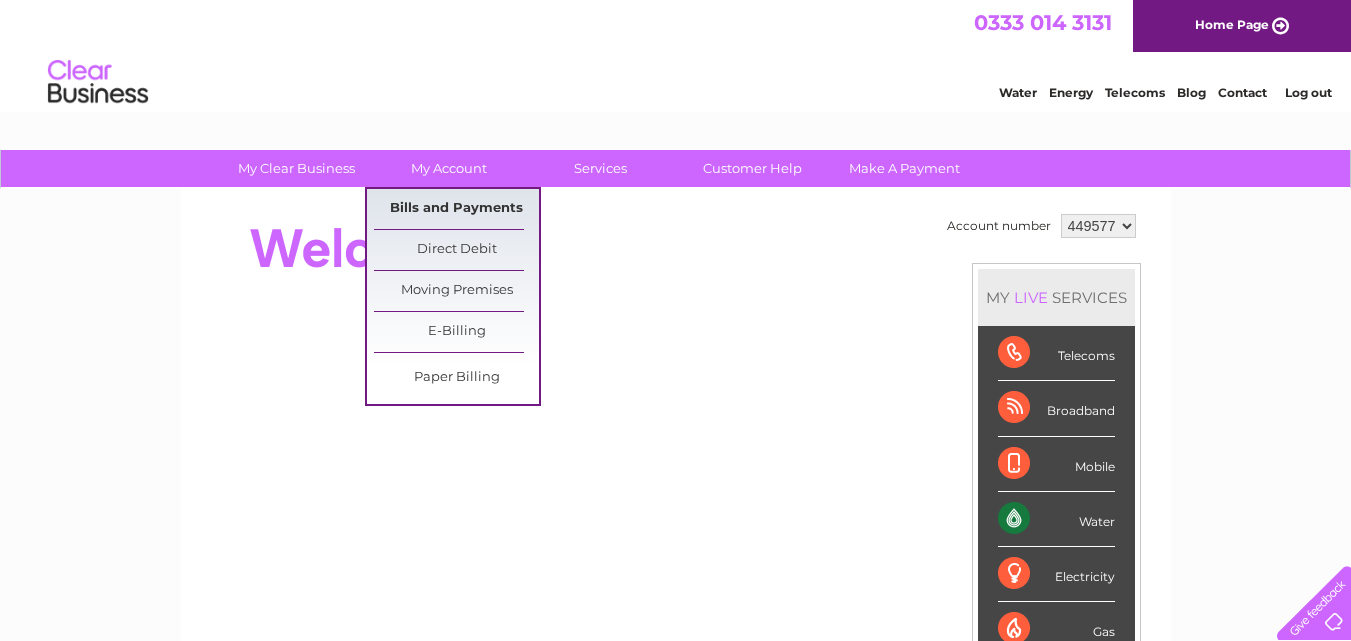 click on "Bills and Payments" at bounding box center [456, 209] 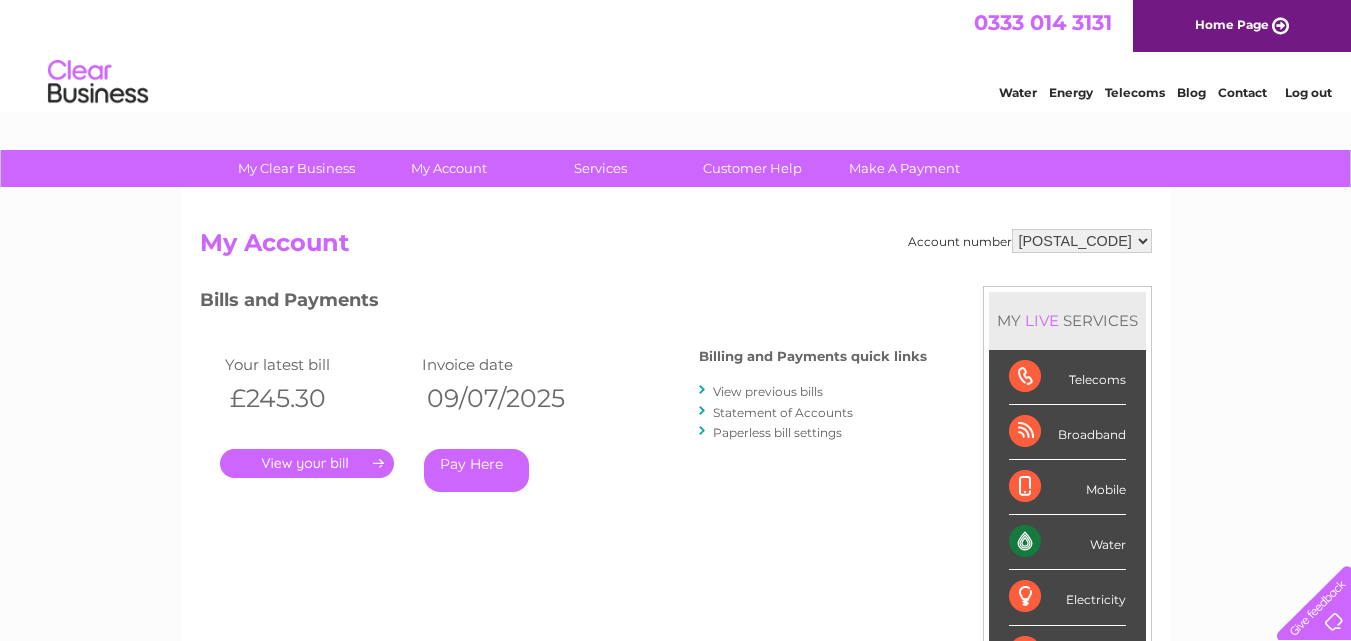 scroll, scrollTop: 0, scrollLeft: 0, axis: both 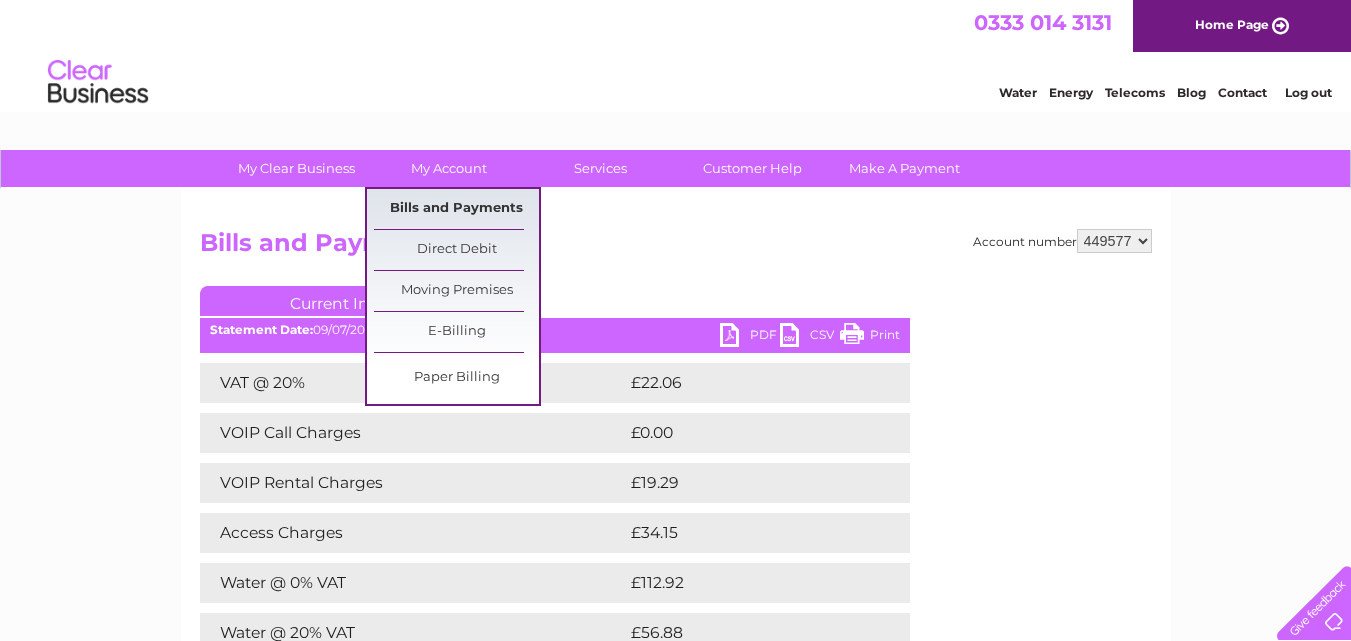click on "Bills and Payments" at bounding box center [456, 209] 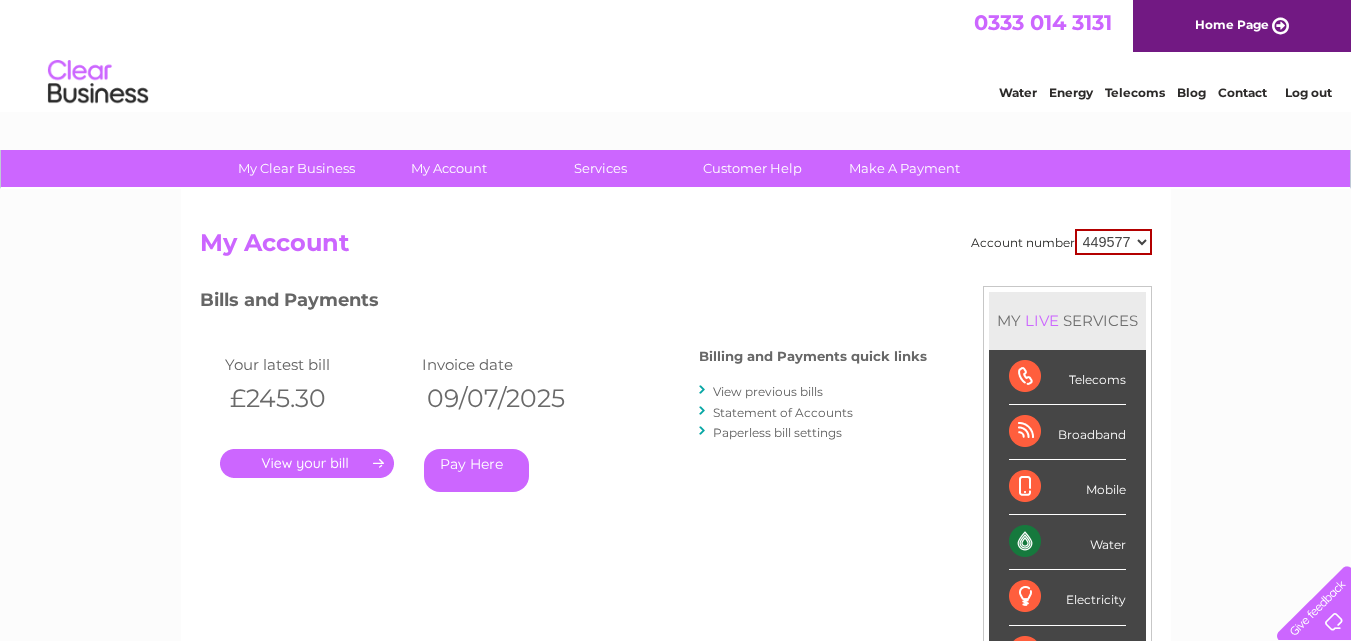 scroll, scrollTop: 0, scrollLeft: 0, axis: both 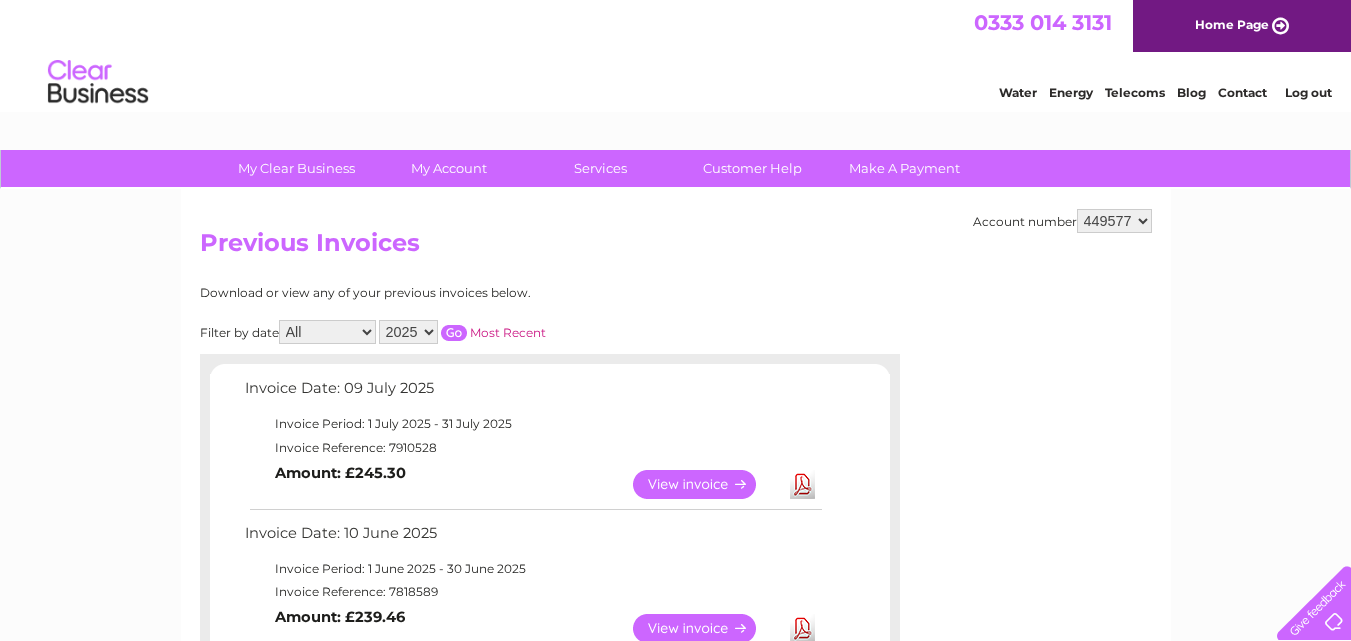 click on "All
January
February
March
April
May
June
July
August
September
October
November
December" at bounding box center (327, 332) 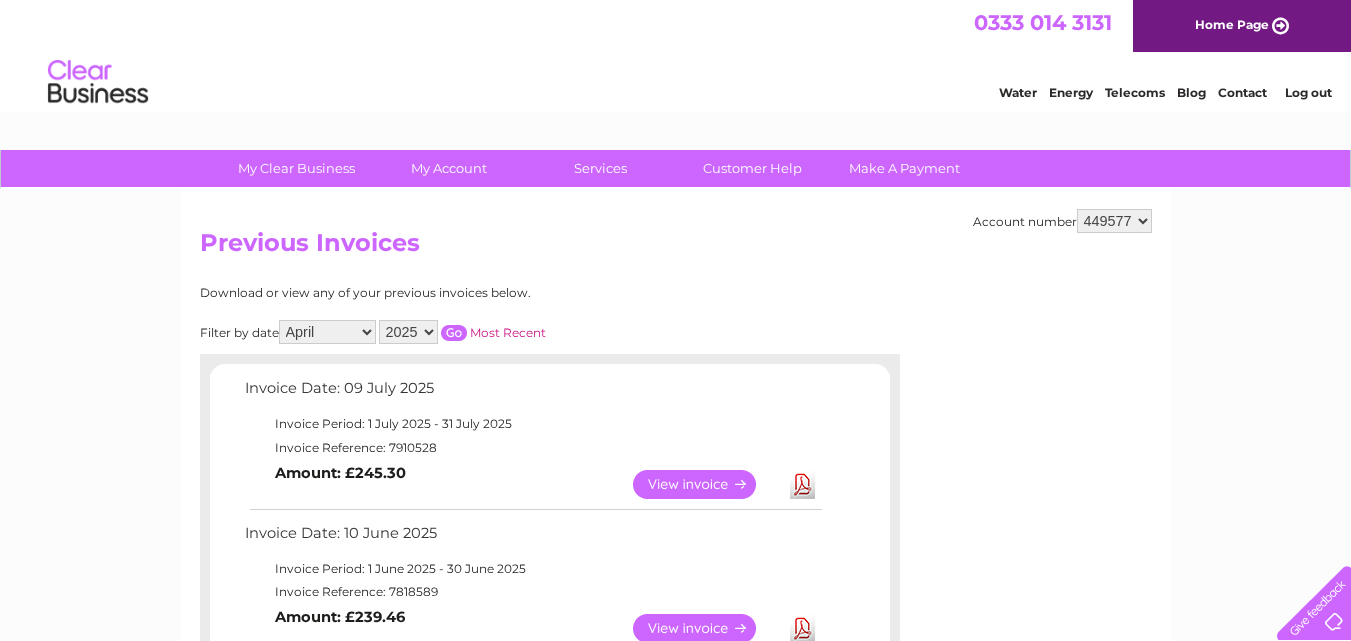 click on "All
January
February
March
April
May
June
July
August
September
October
November
December" at bounding box center (327, 332) 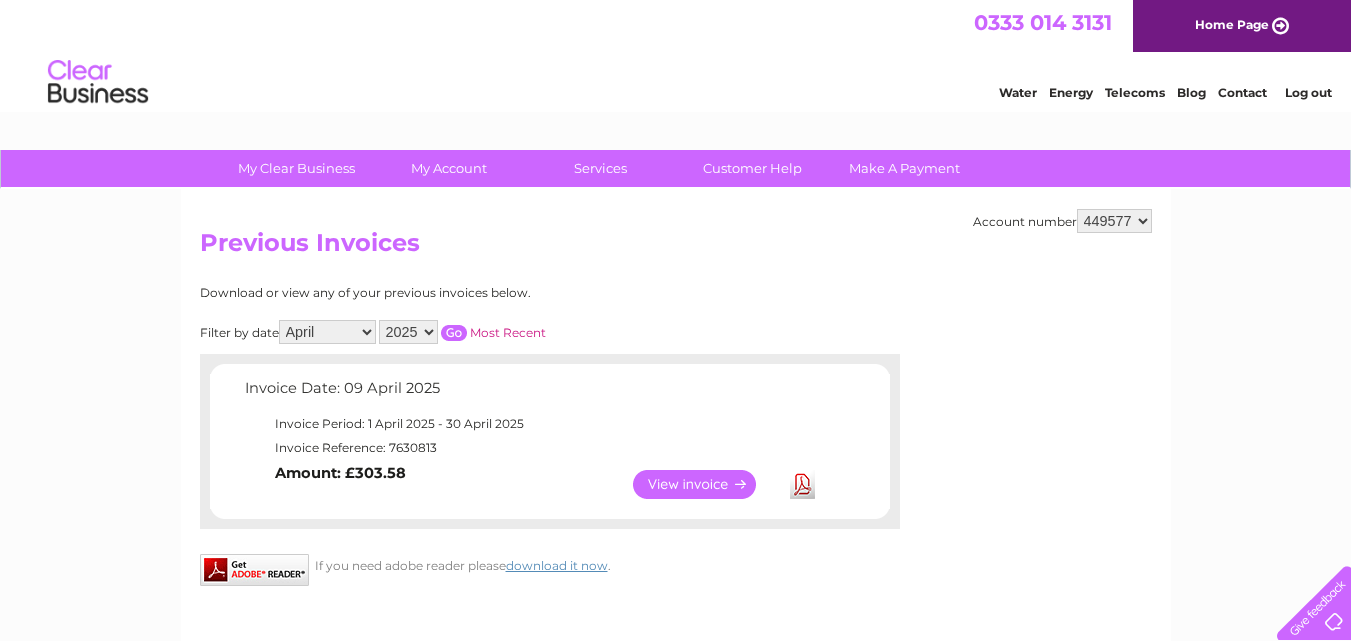 click at bounding box center [454, 333] 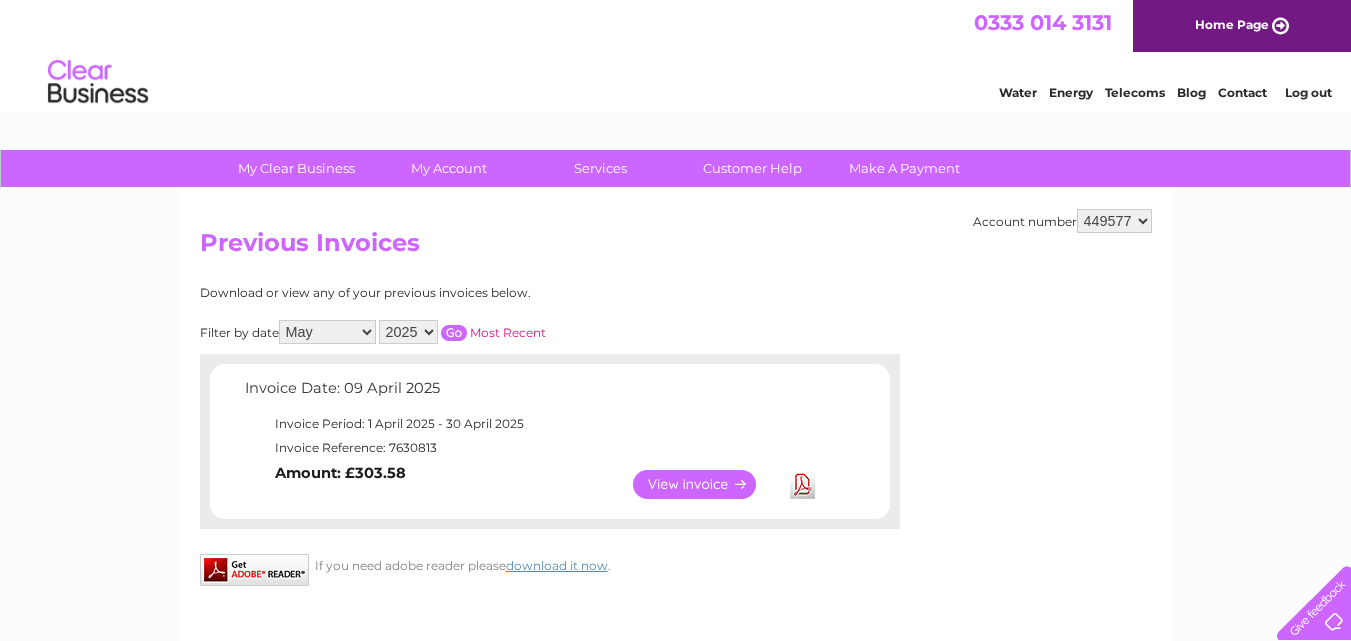 click at bounding box center [454, 333] 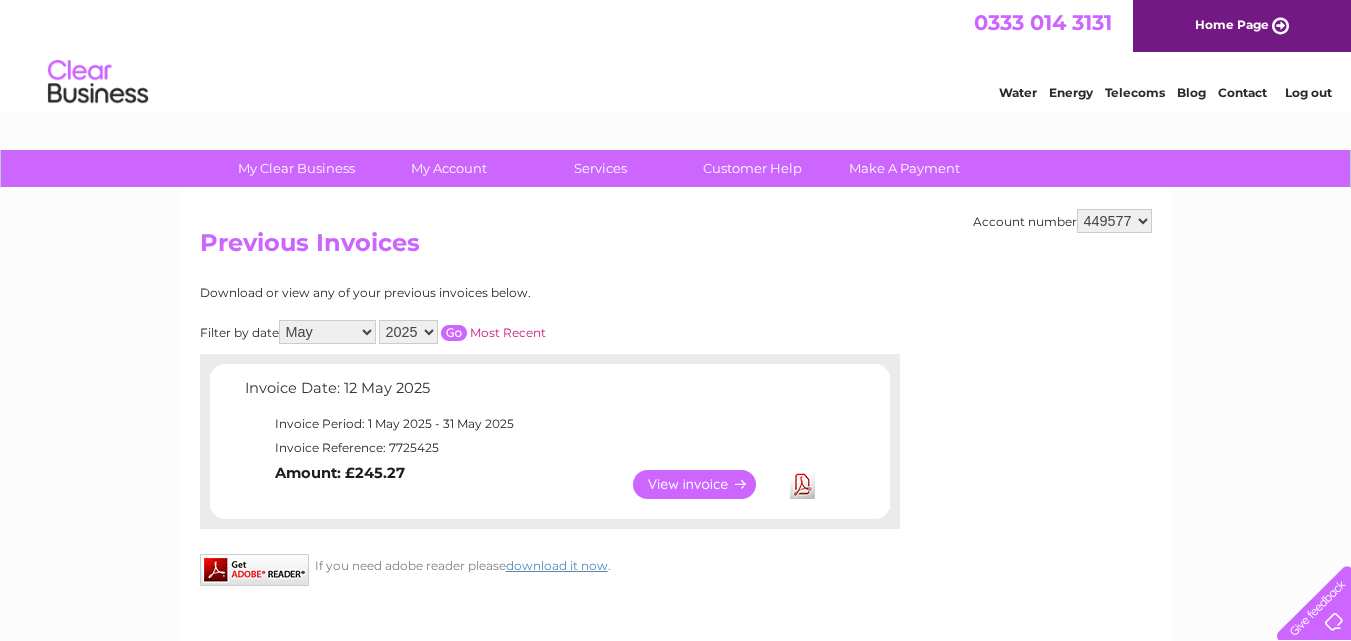 click on "Download" at bounding box center [802, 484] 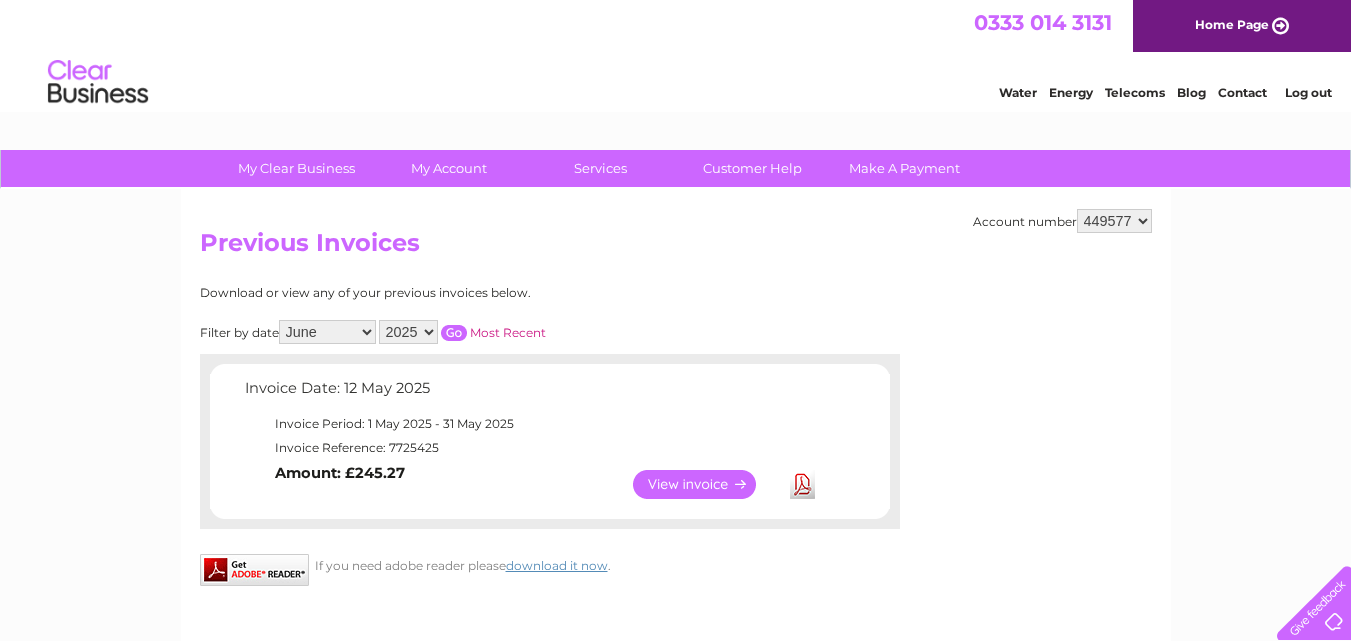 click at bounding box center [454, 333] 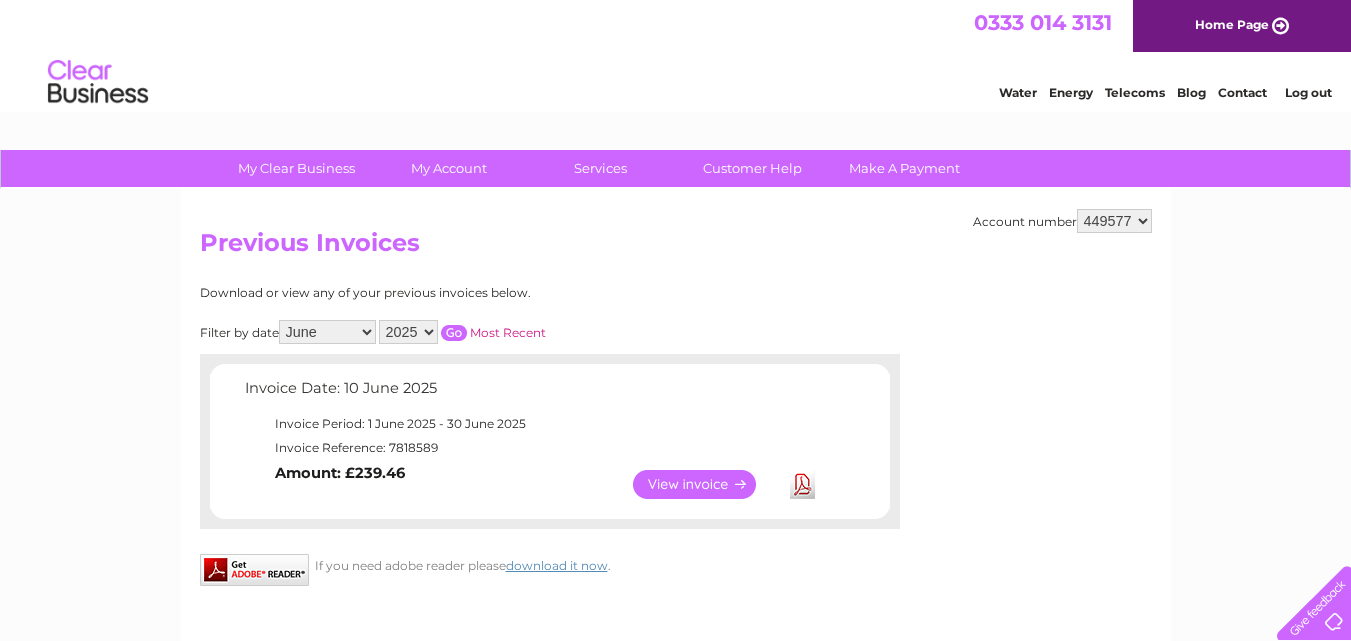 click on "Download" at bounding box center [802, 484] 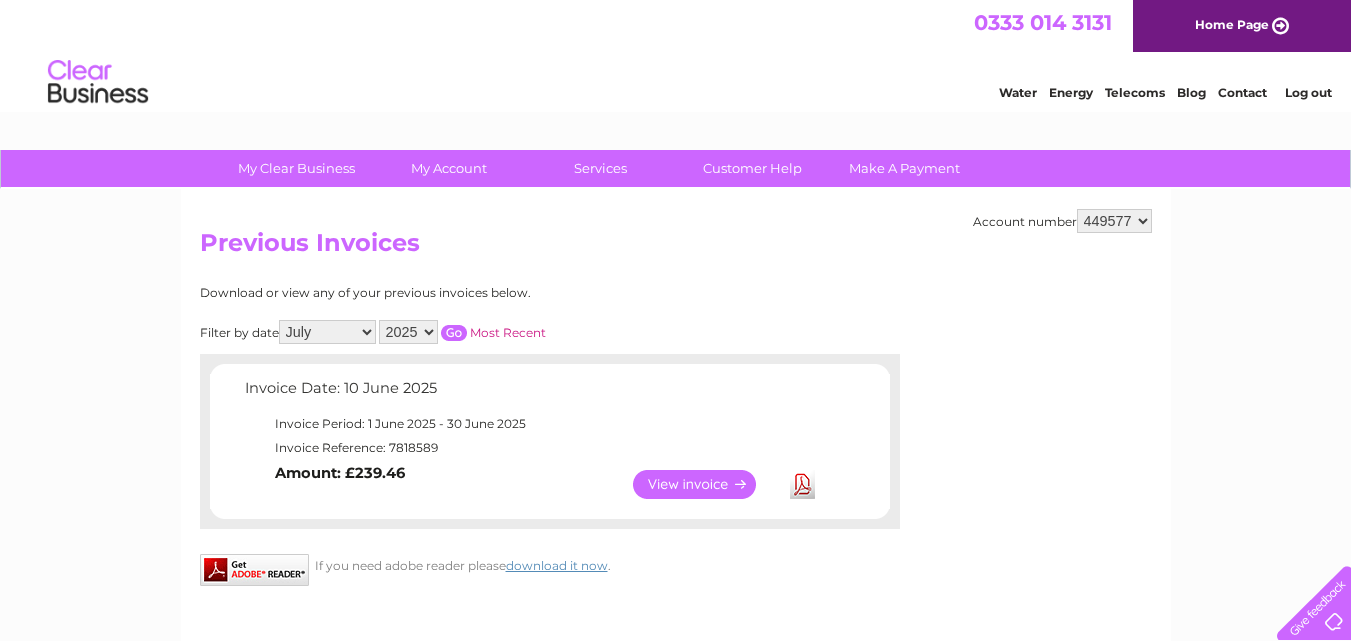 click at bounding box center (454, 333) 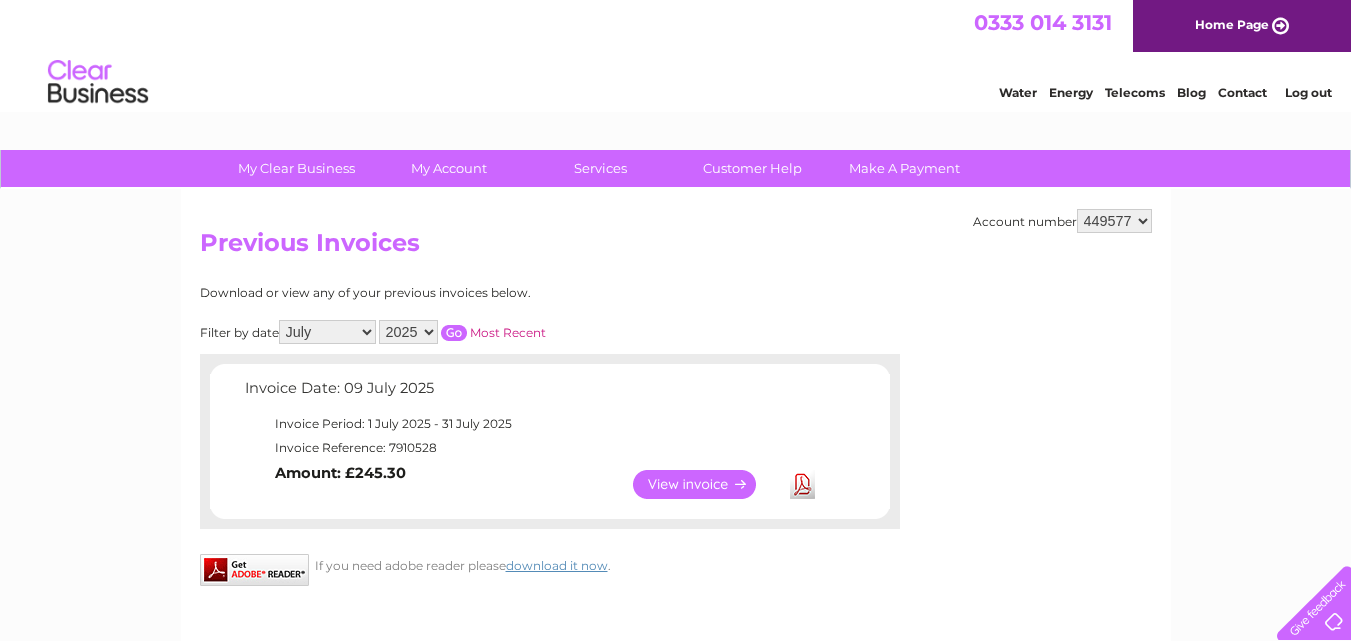 click on "Download" at bounding box center [802, 484] 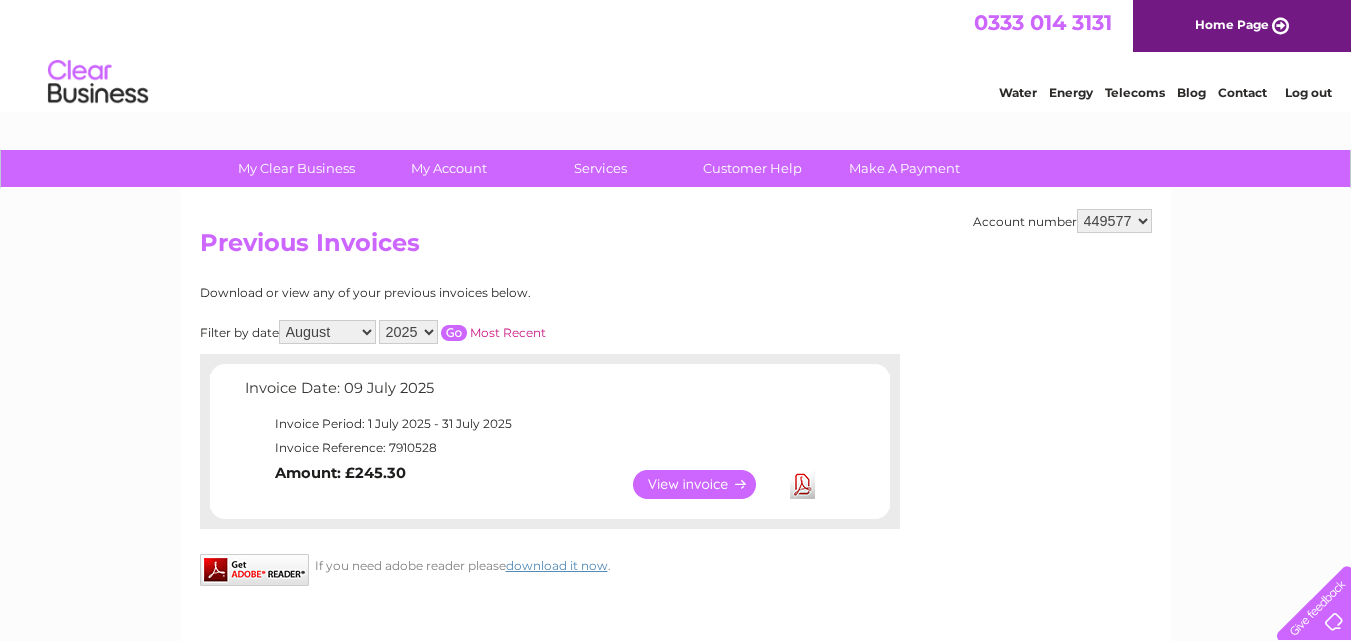 click on "View" at bounding box center [706, 484] 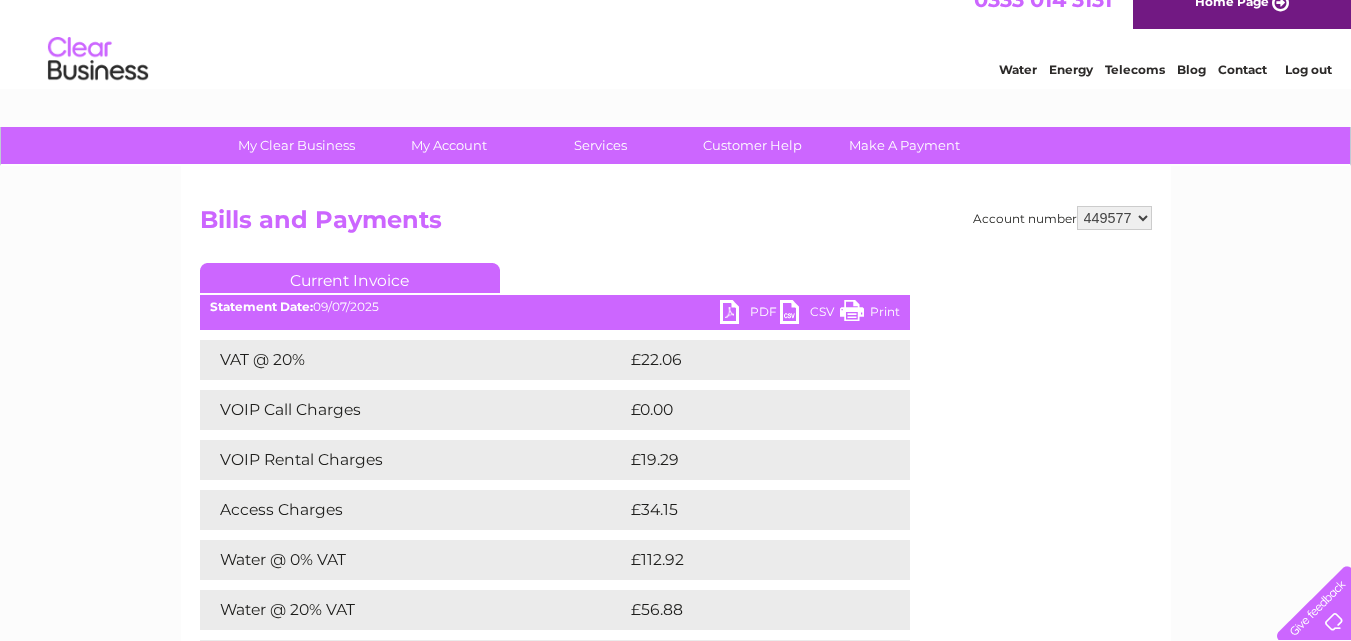 scroll, scrollTop: 0, scrollLeft: 0, axis: both 